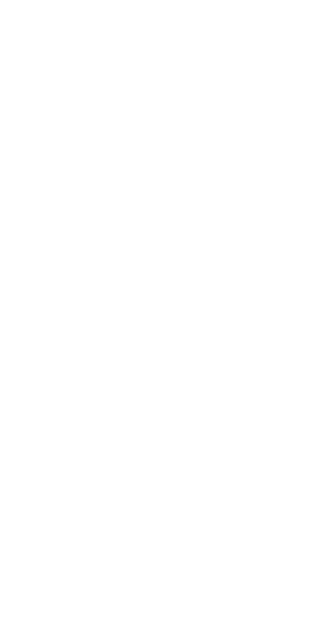 scroll, scrollTop: 0, scrollLeft: 0, axis: both 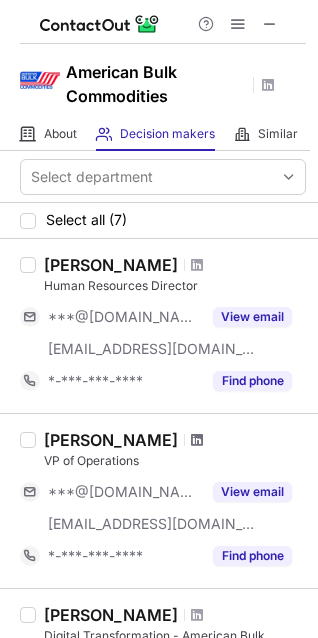 click at bounding box center [197, 440] 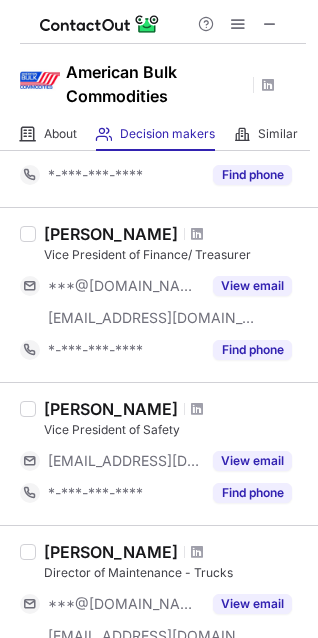 scroll, scrollTop: 700, scrollLeft: 0, axis: vertical 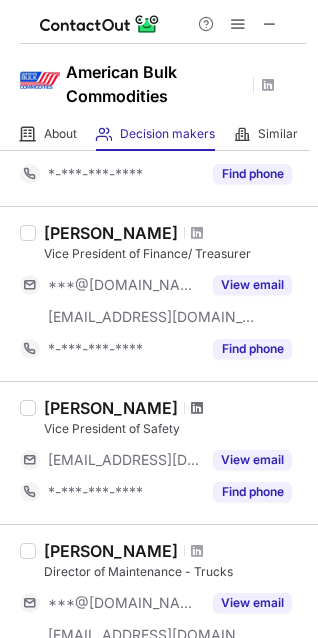 click at bounding box center [197, 408] 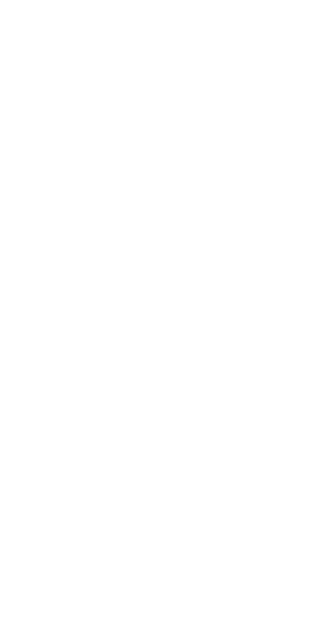 scroll, scrollTop: 0, scrollLeft: 0, axis: both 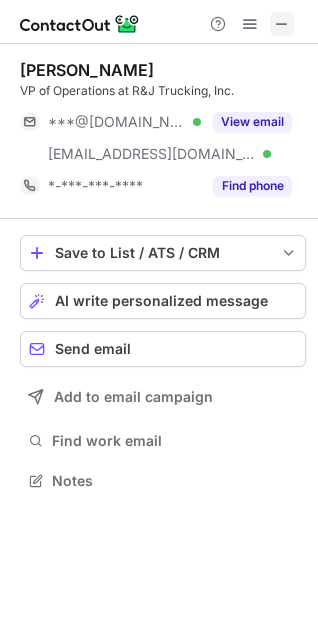 click at bounding box center (282, 24) 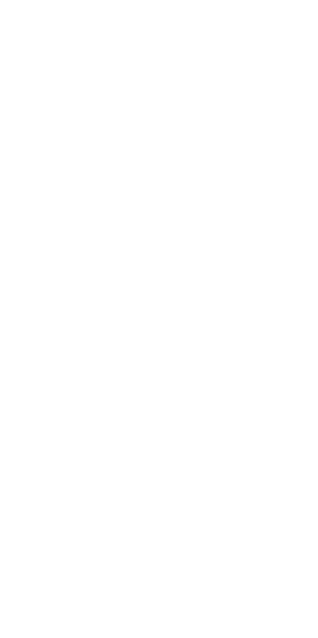 scroll, scrollTop: 0, scrollLeft: 0, axis: both 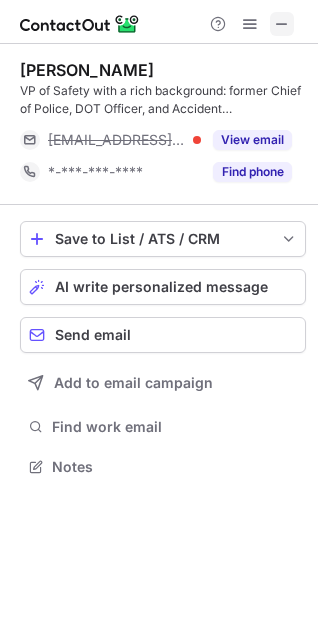 click at bounding box center (282, 24) 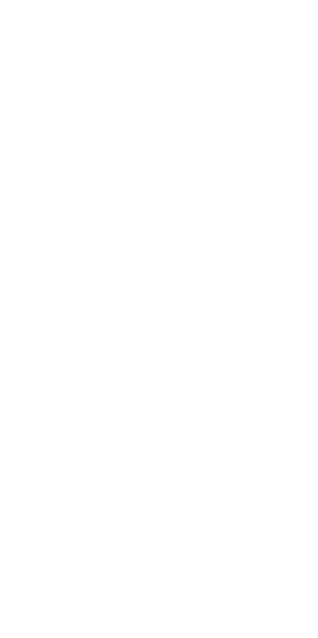 scroll, scrollTop: 0, scrollLeft: 0, axis: both 